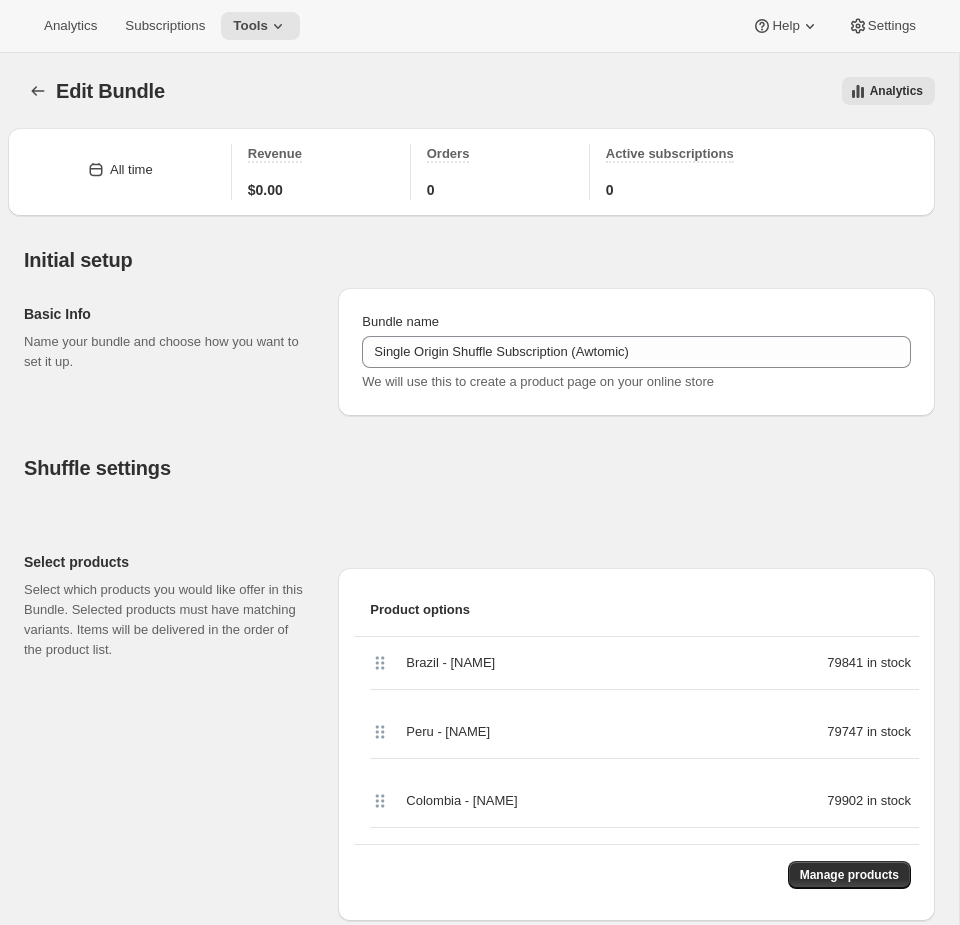 scroll, scrollTop: 1498, scrollLeft: 0, axis: vertical 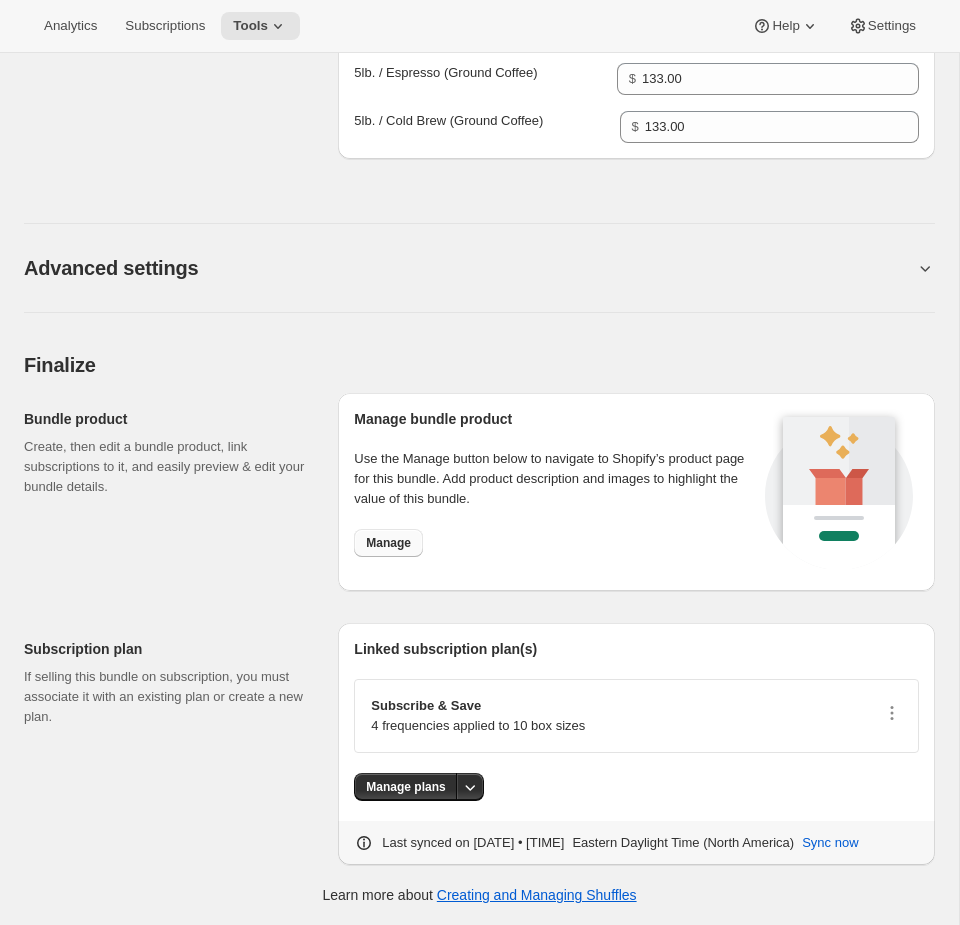 click on "Manage" at bounding box center [388, 543] 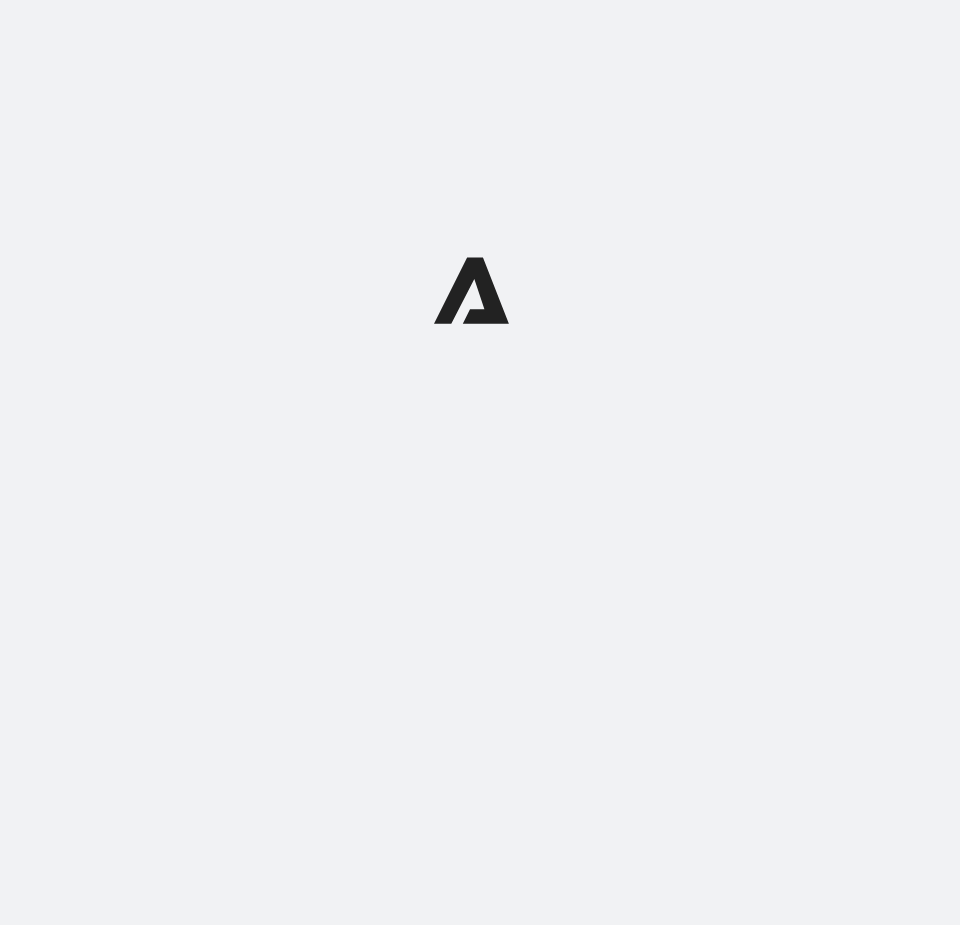 scroll, scrollTop: 0, scrollLeft: 0, axis: both 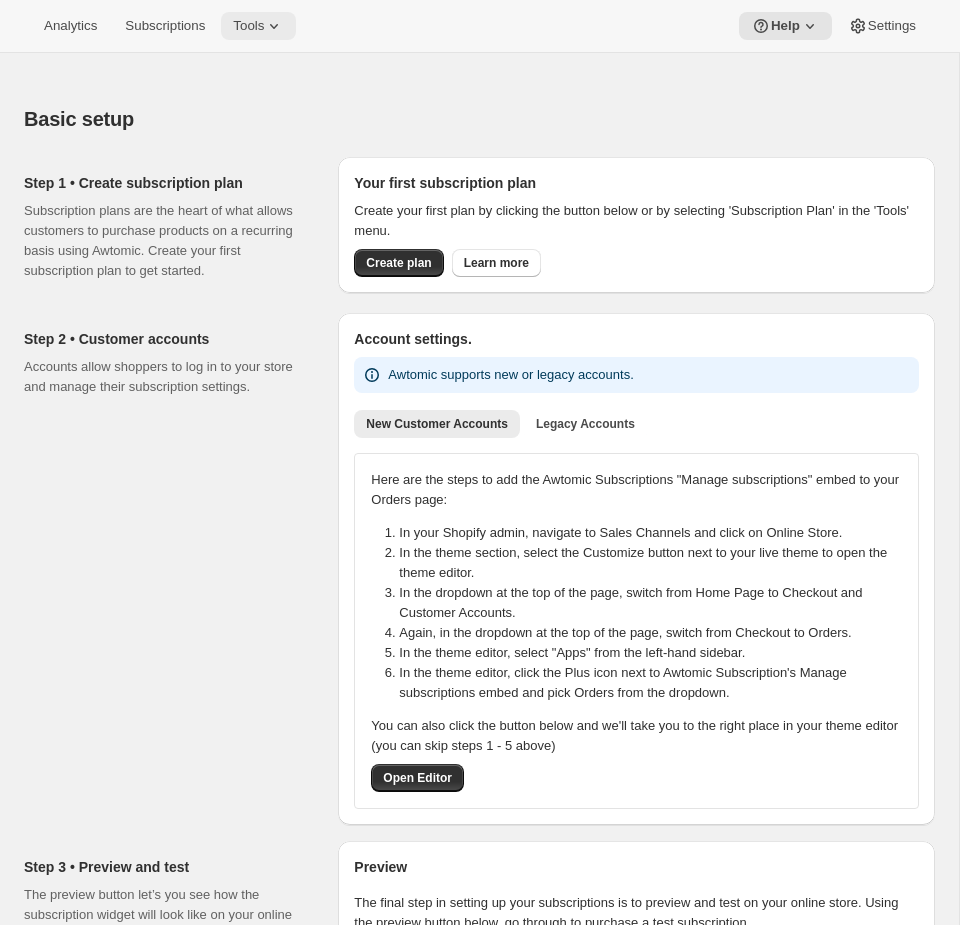 click on "Tools" at bounding box center (248, 26) 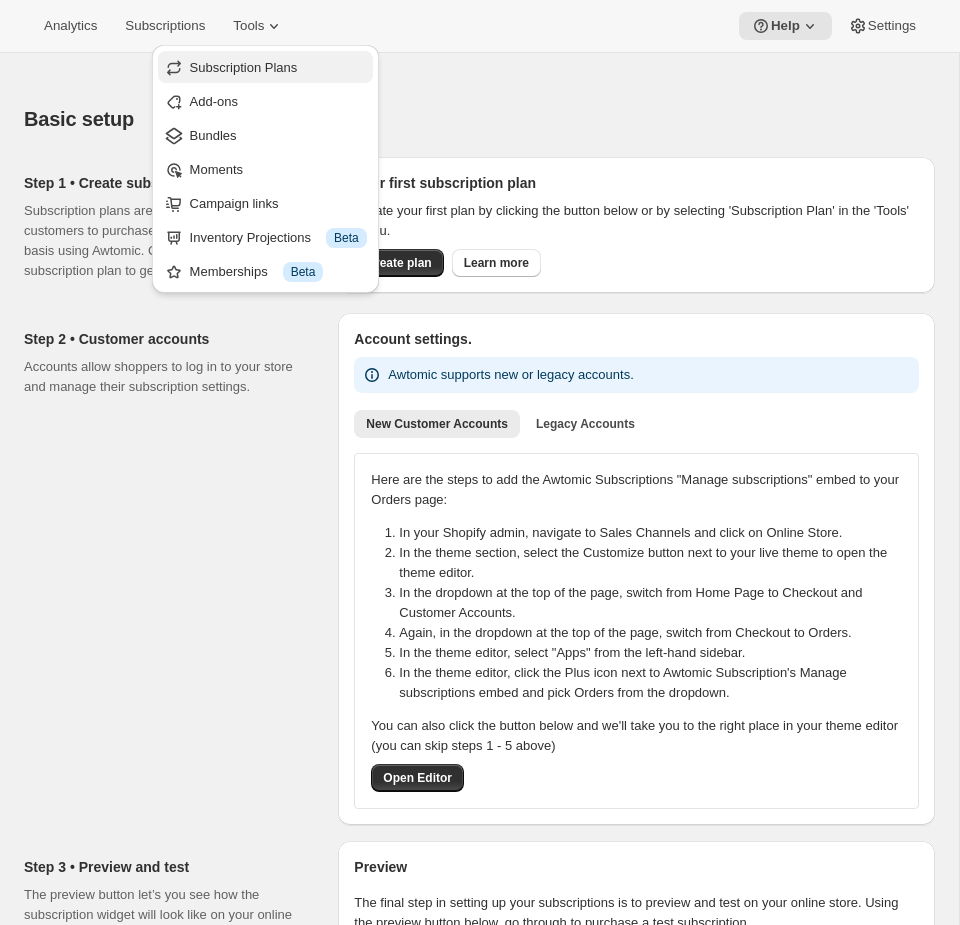 click on "Subscription Plans" at bounding box center (265, 67) 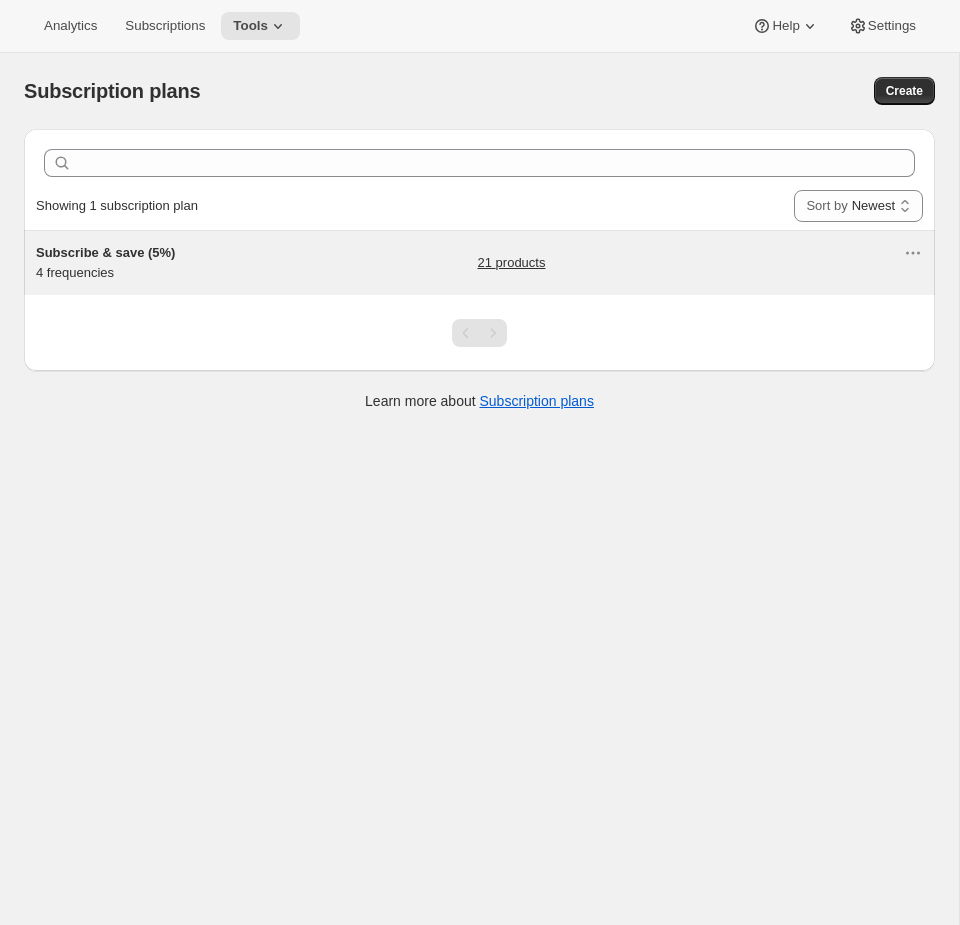 click on "21   products" at bounding box center (691, 263) 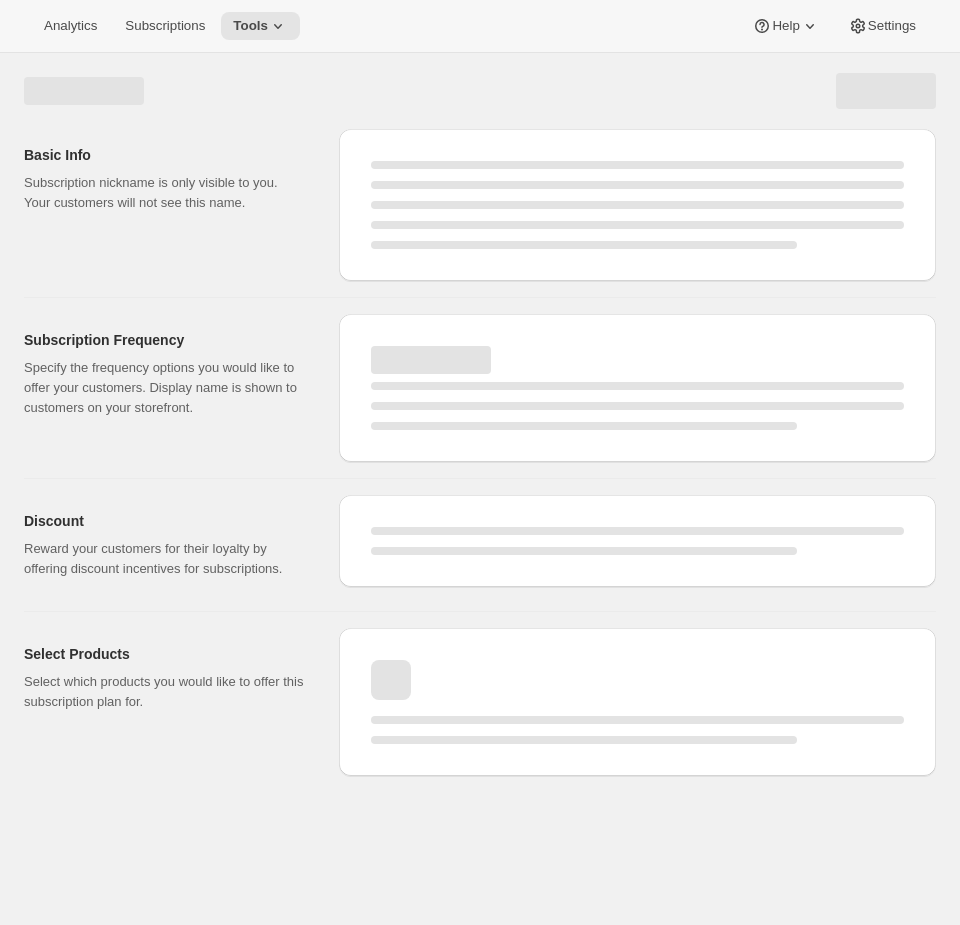 select on "WEEK" 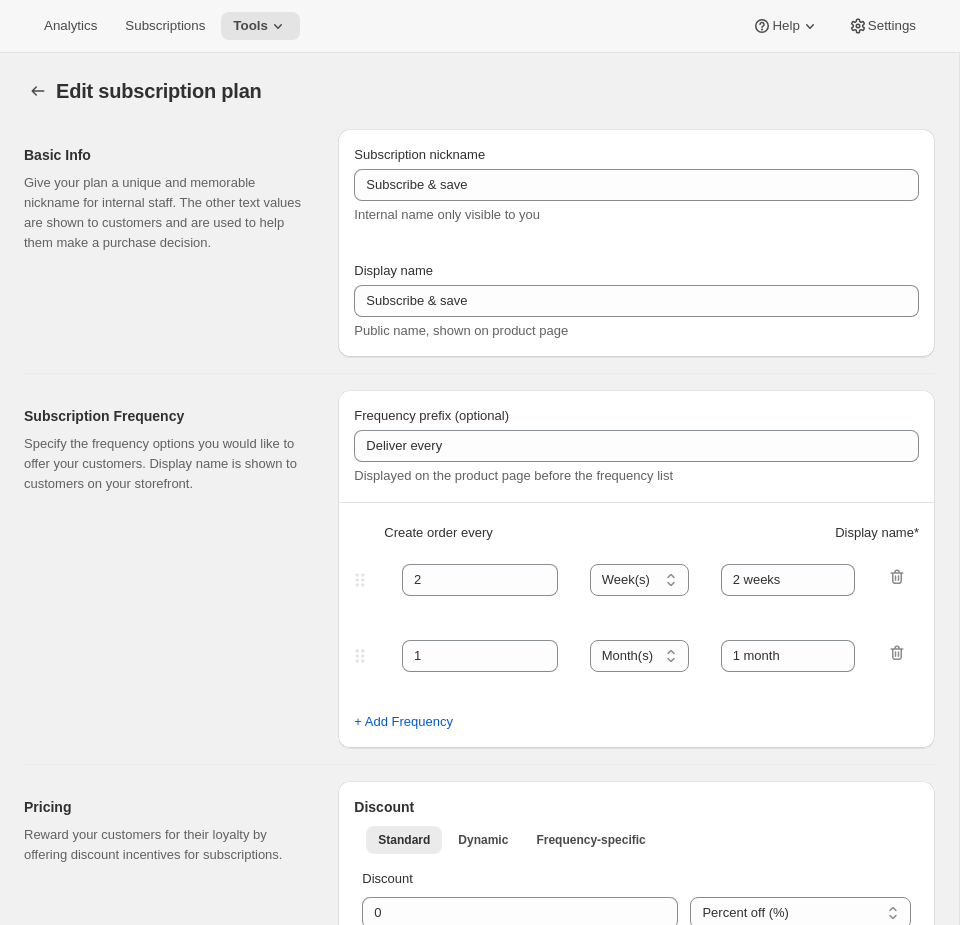 type on "Subscribe & save (5%)" 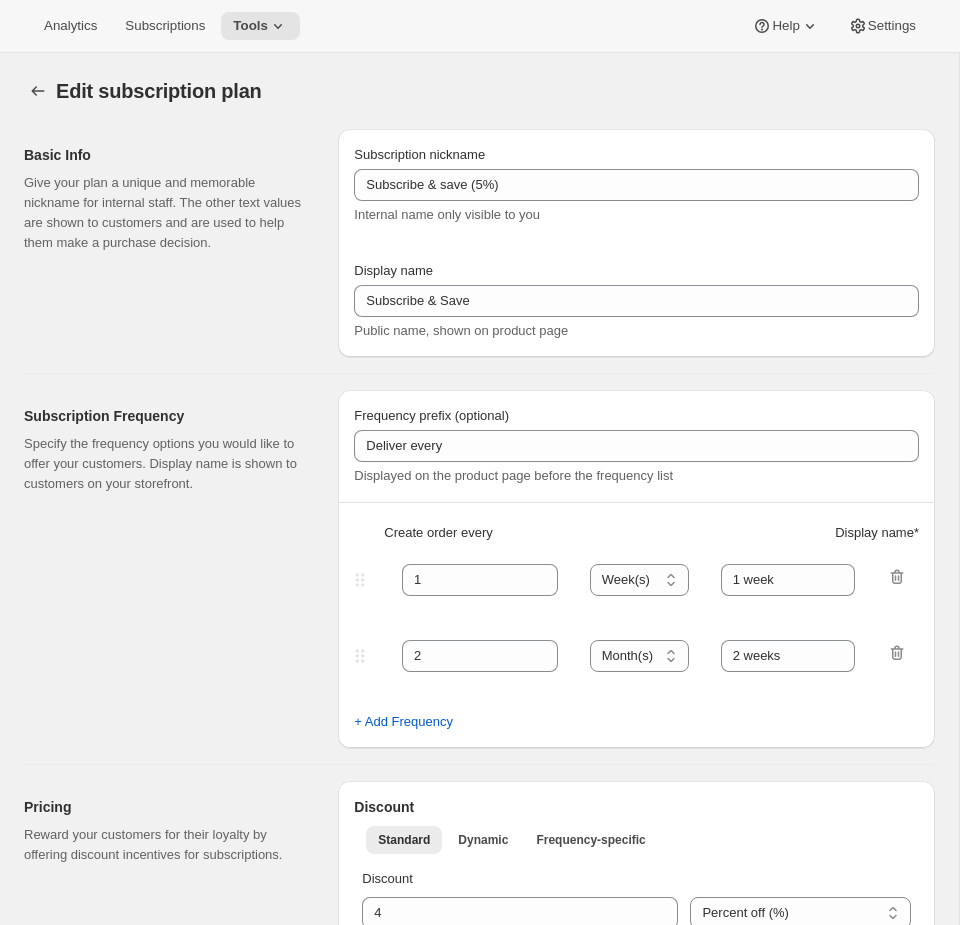 select on "WEEK" 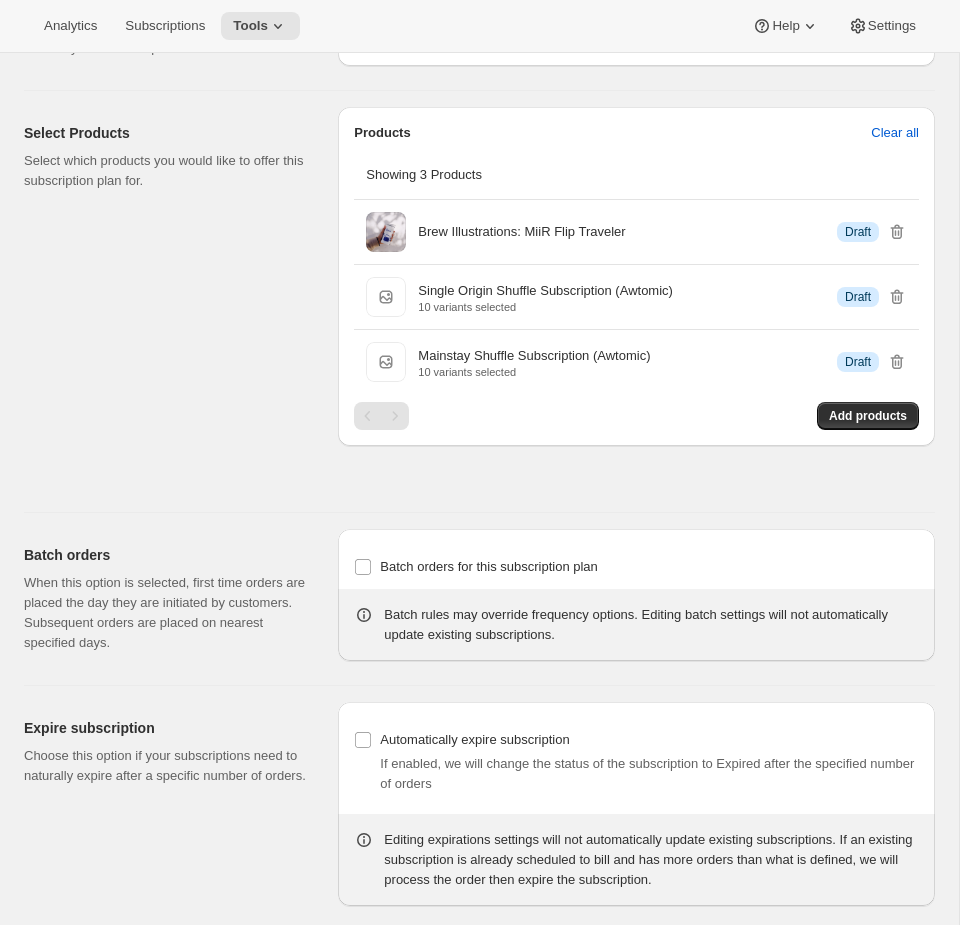 scroll, scrollTop: 1337, scrollLeft: 0, axis: vertical 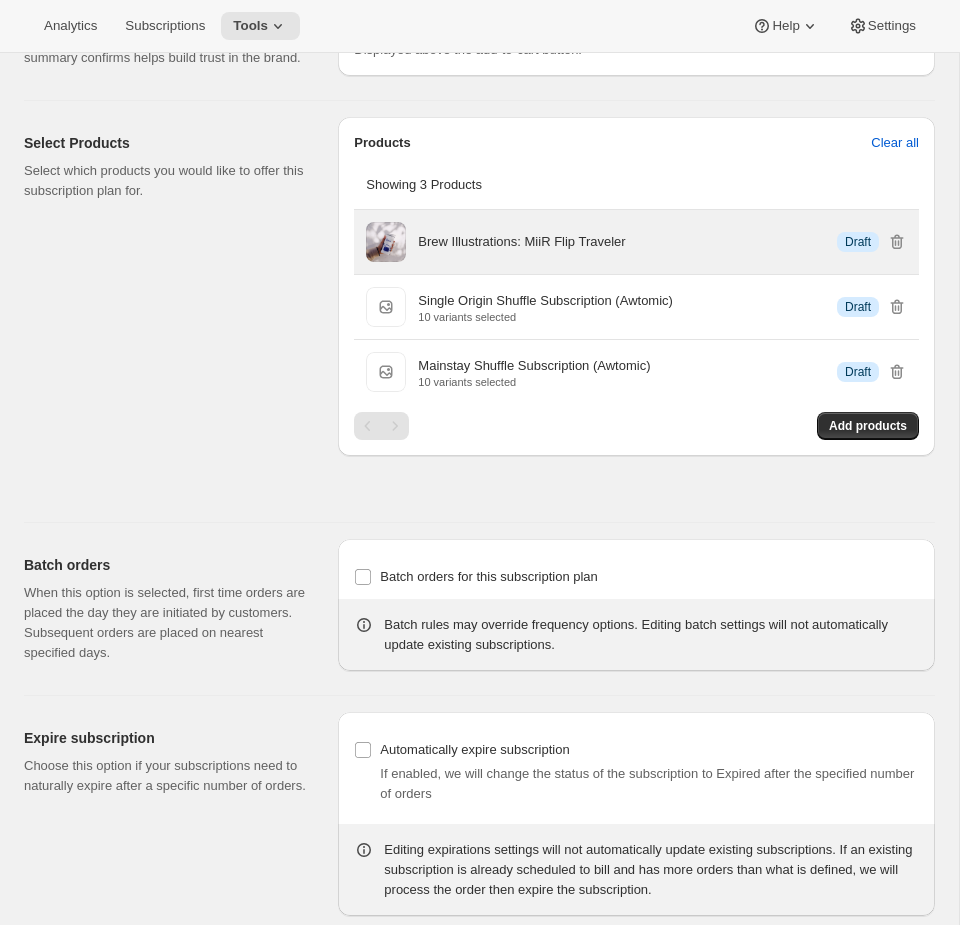 click on "Brew Illustrations: MiiR Flip Traveler" at bounding box center (521, 242) 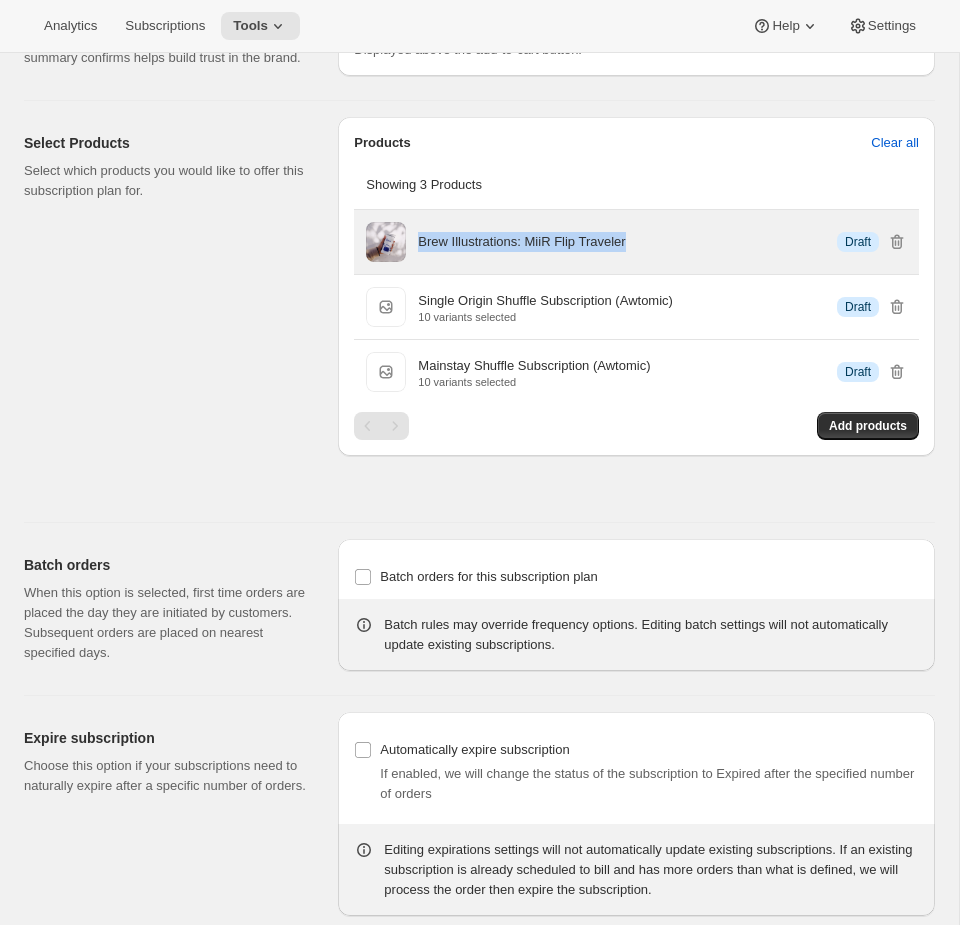 drag, startPoint x: 651, startPoint y: 273, endPoint x: 415, endPoint y: 255, distance: 236.68544 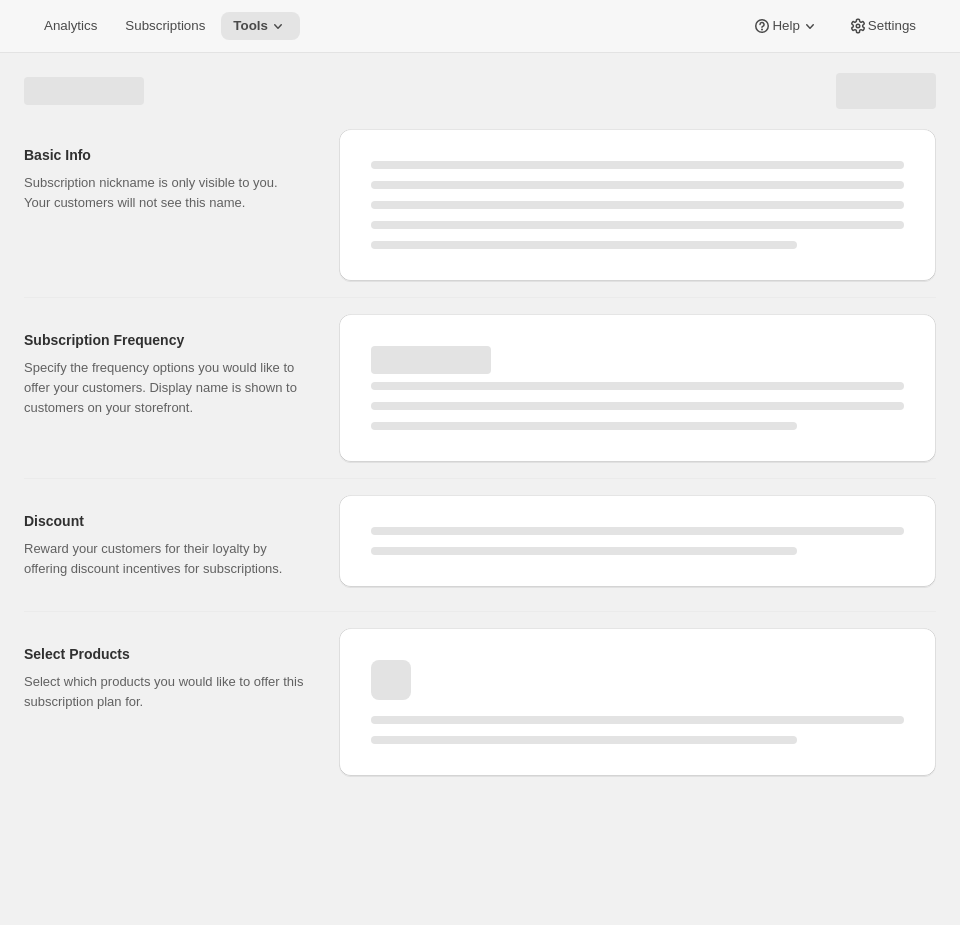 scroll, scrollTop: 0, scrollLeft: 0, axis: both 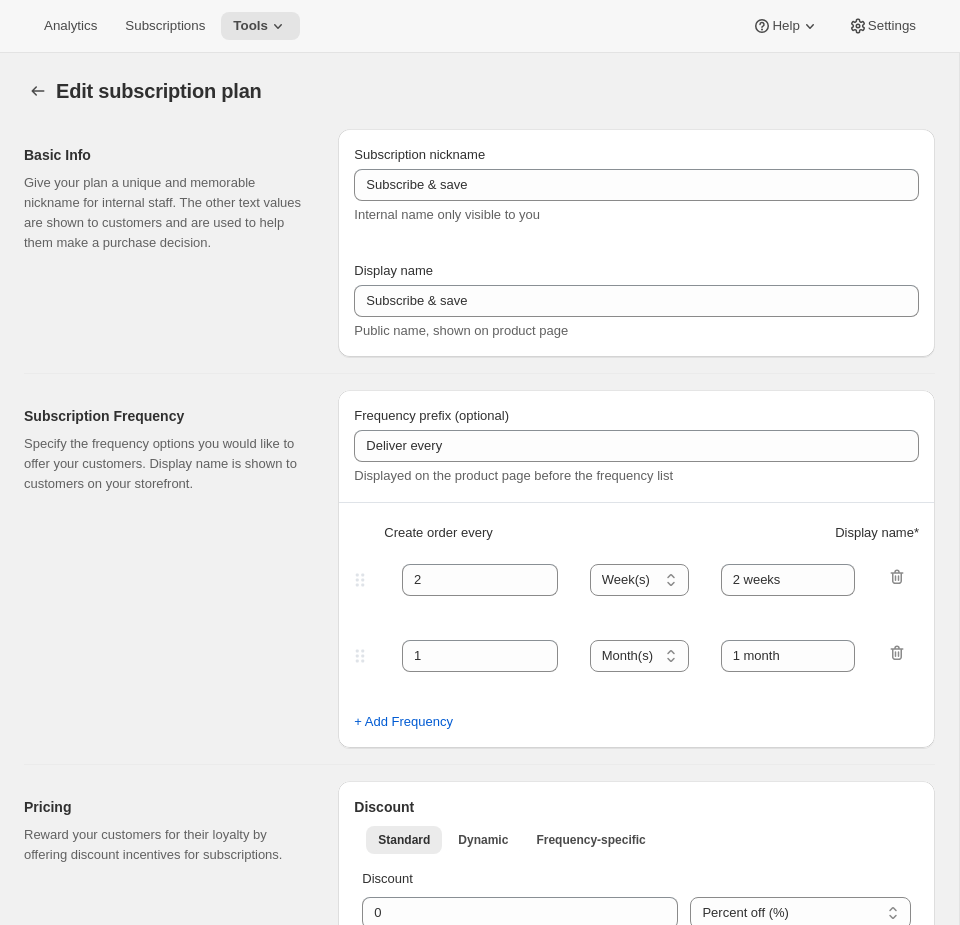 type on "Subscribe & save (5%)" 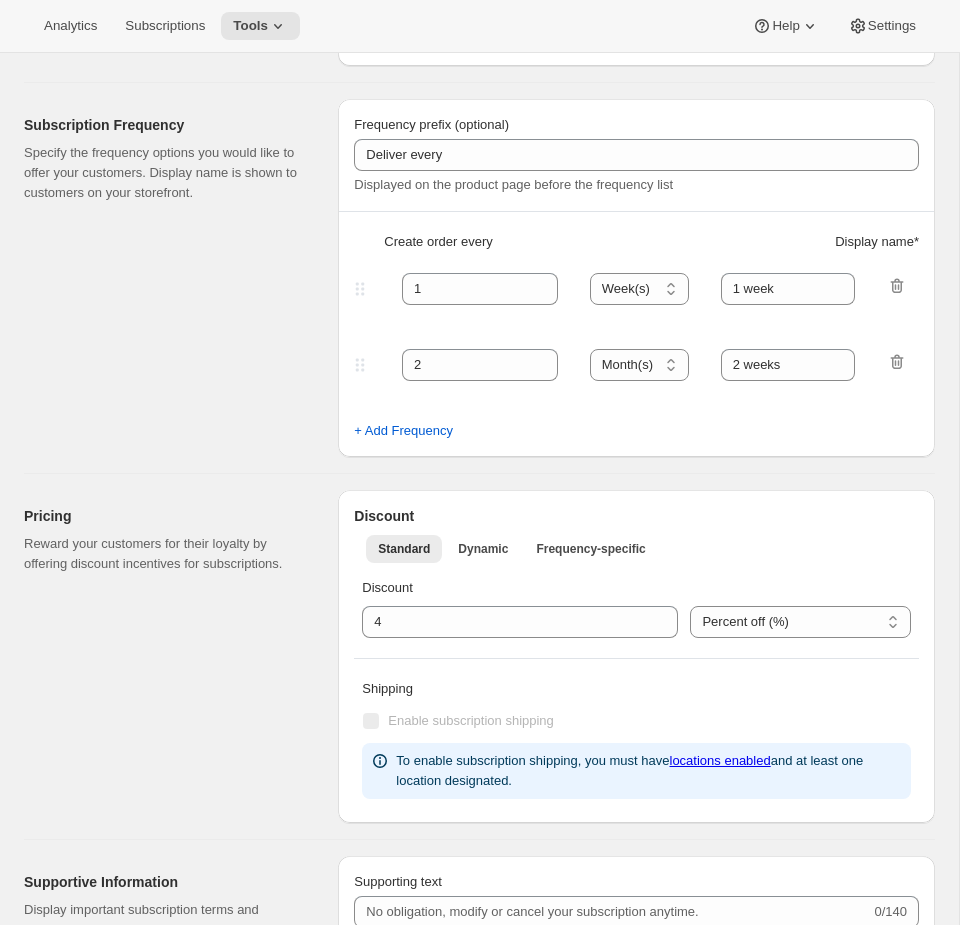 select on "WEEK" 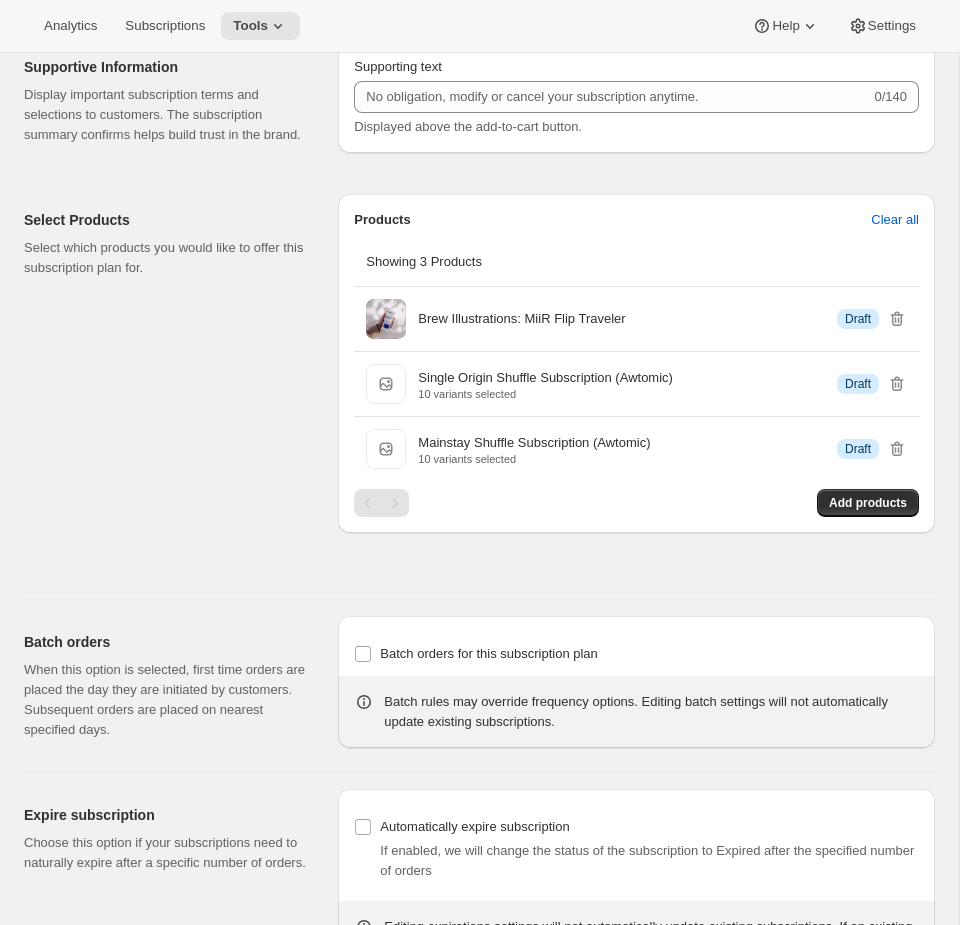 scroll, scrollTop: 1272, scrollLeft: 0, axis: vertical 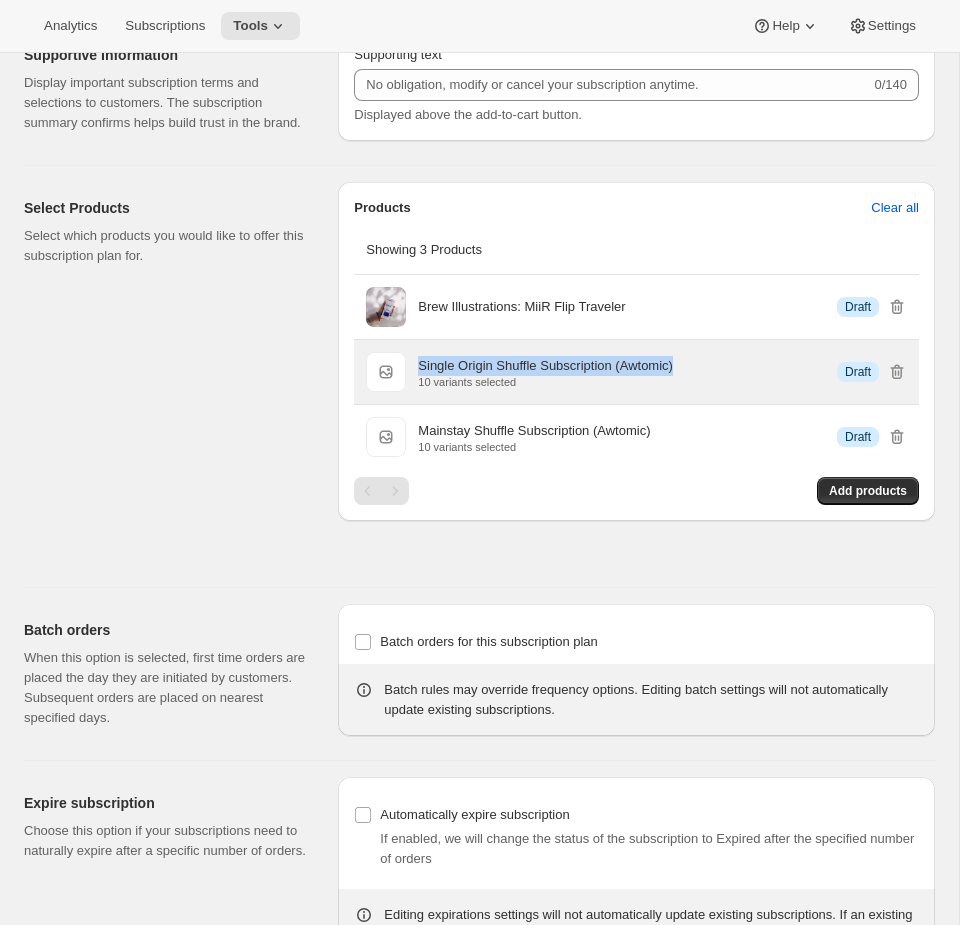 drag, startPoint x: 709, startPoint y: 389, endPoint x: 429, endPoint y: 373, distance: 280.45676 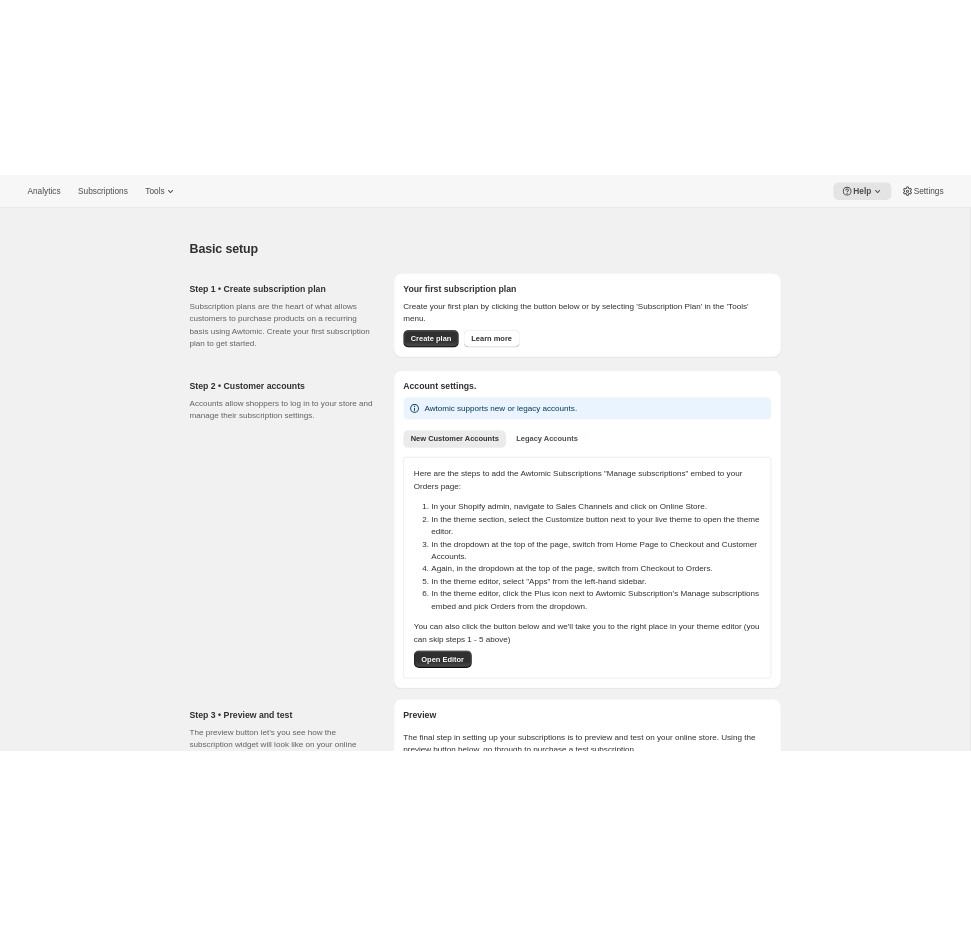 scroll, scrollTop: 0, scrollLeft: 0, axis: both 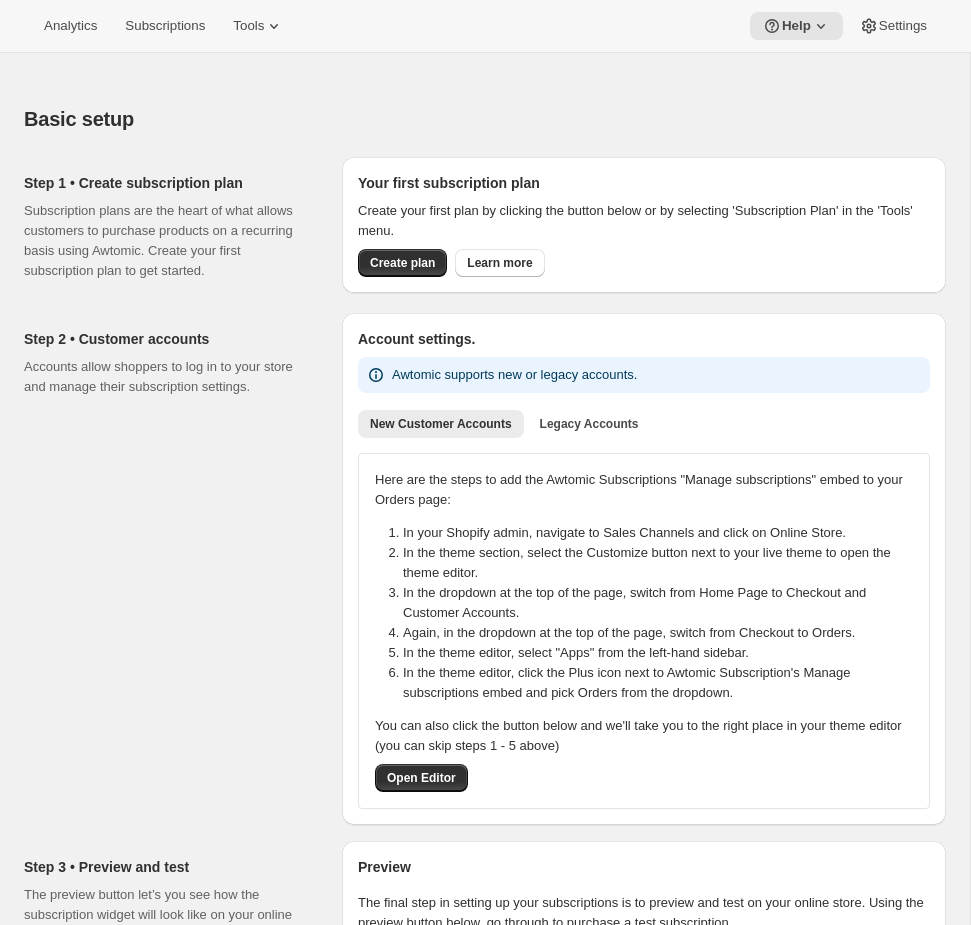 click on "Analytics Subscriptions Tools Help Settings" at bounding box center (485, 26) 